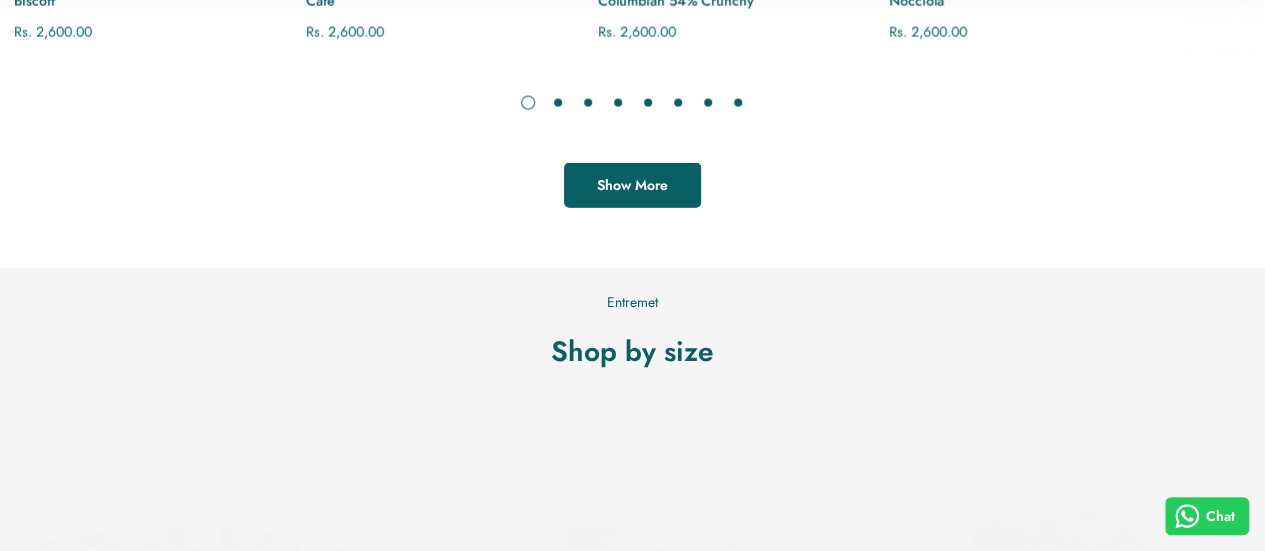 scroll, scrollTop: 2300, scrollLeft: 0, axis: vertical 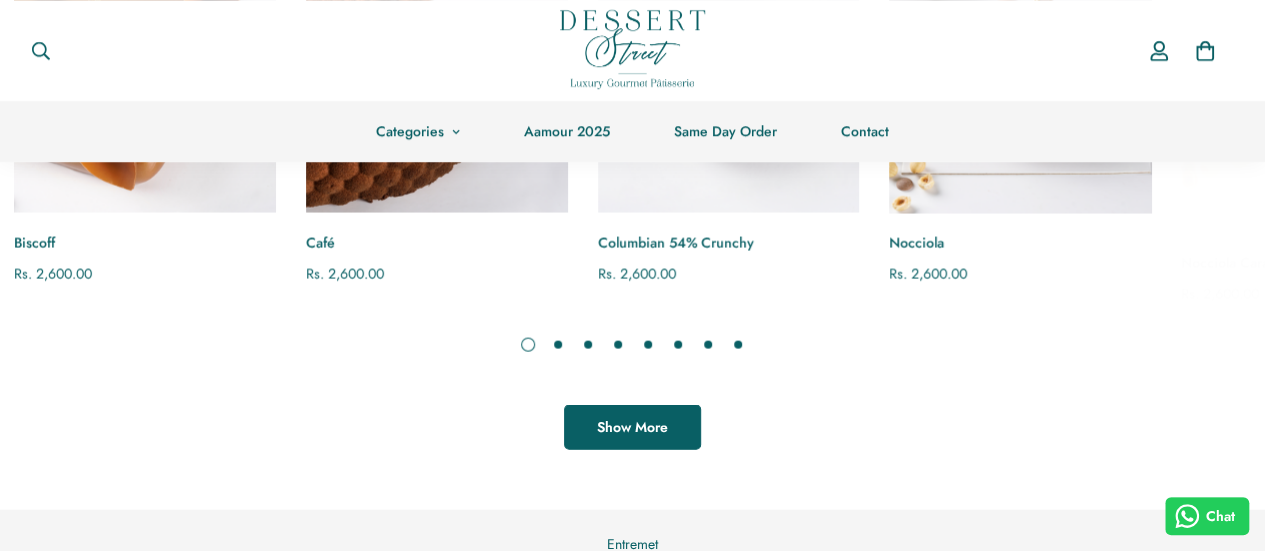 click at bounding box center (1020, 82) 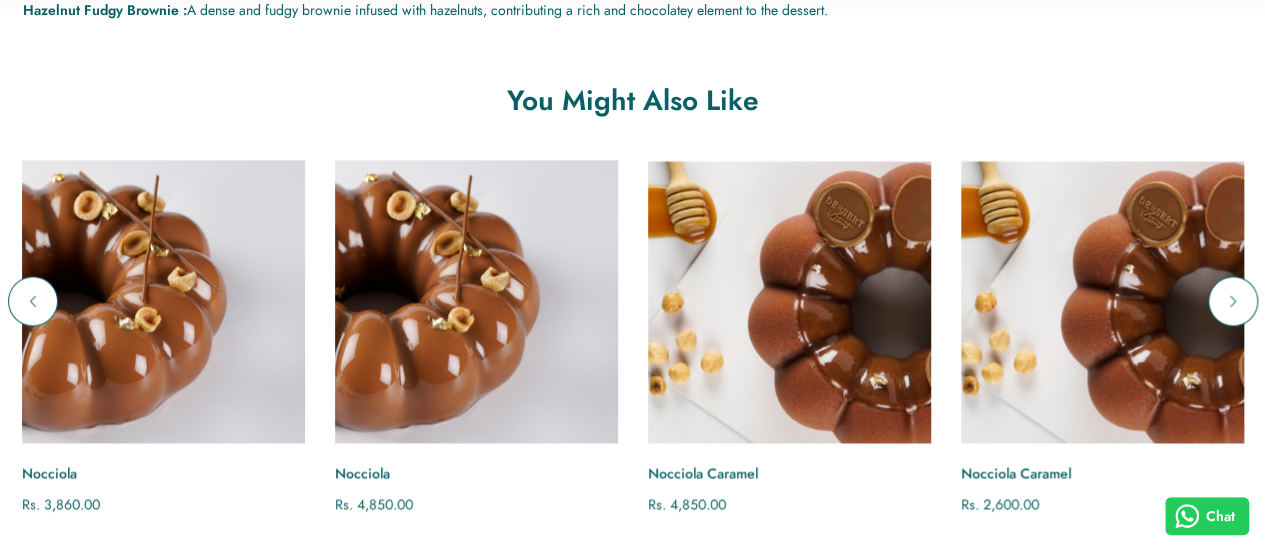 scroll, scrollTop: 1500, scrollLeft: 0, axis: vertical 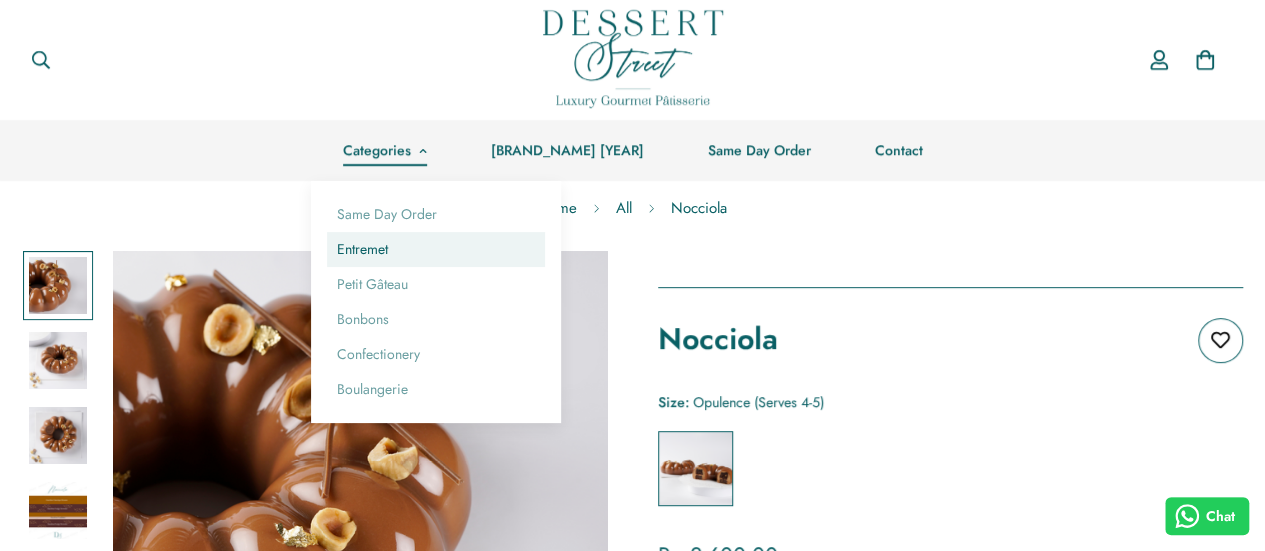 click on "Entremet" at bounding box center [436, 249] 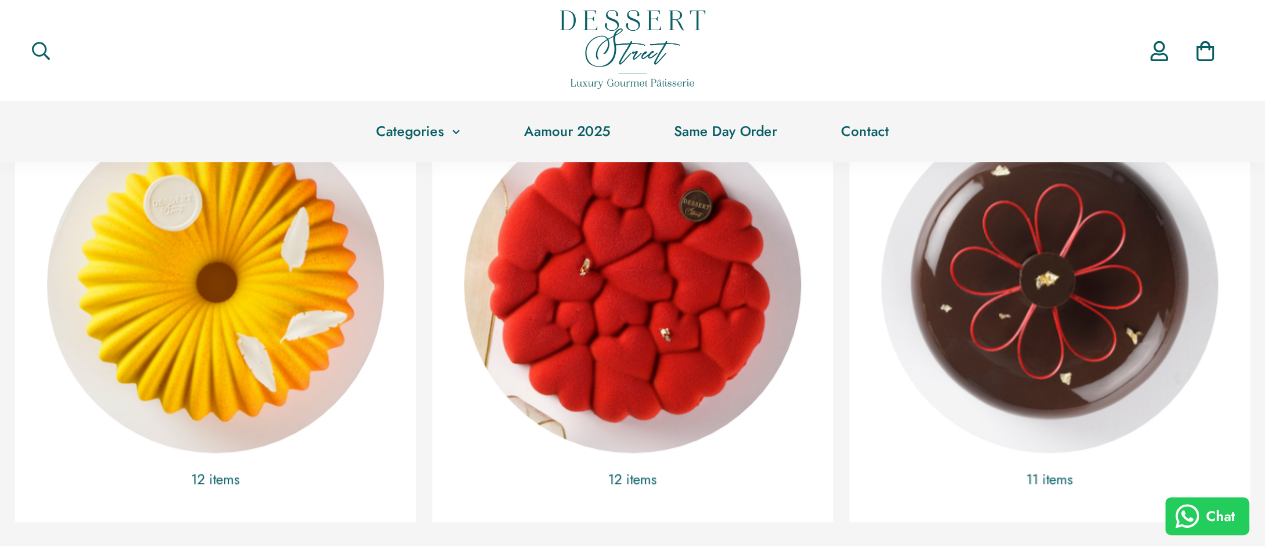 scroll, scrollTop: 500, scrollLeft: 0, axis: vertical 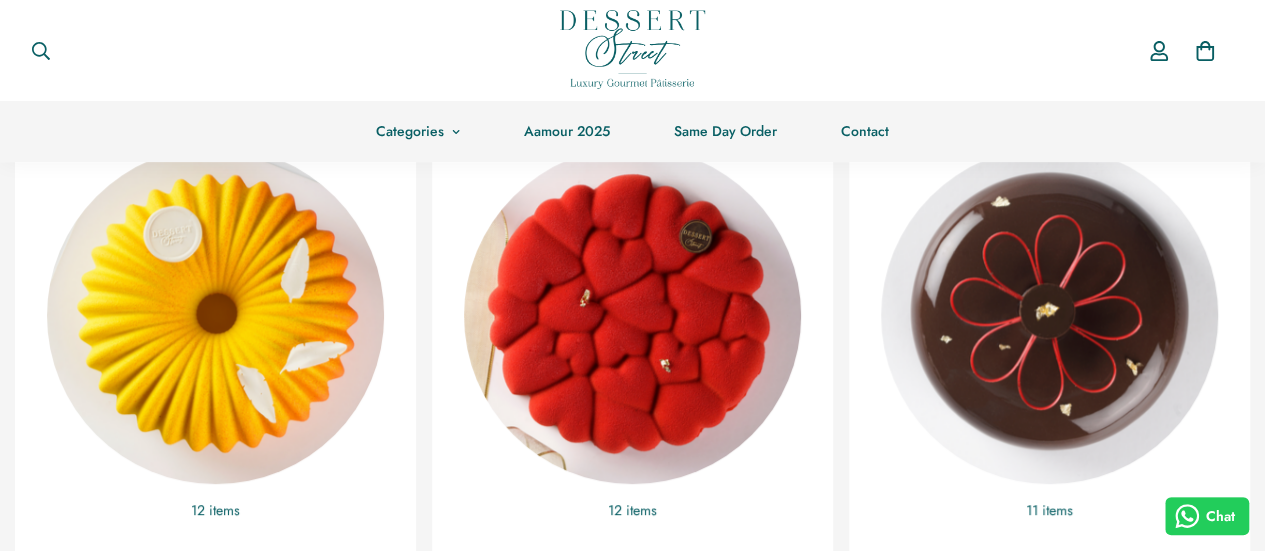 click at bounding box center (632, 315) 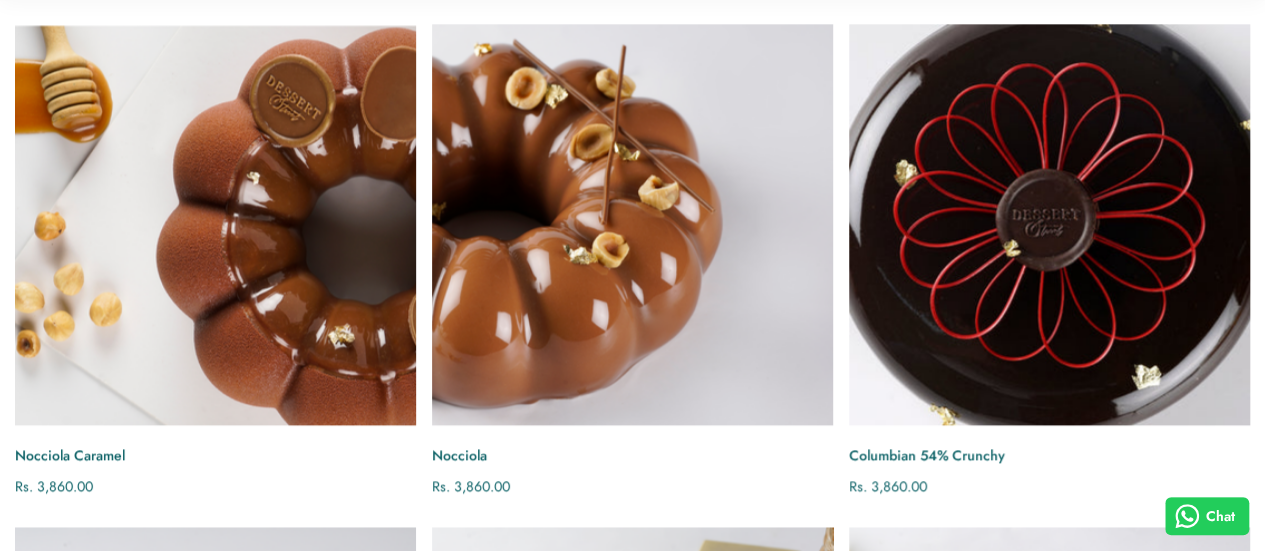 scroll, scrollTop: 1300, scrollLeft: 0, axis: vertical 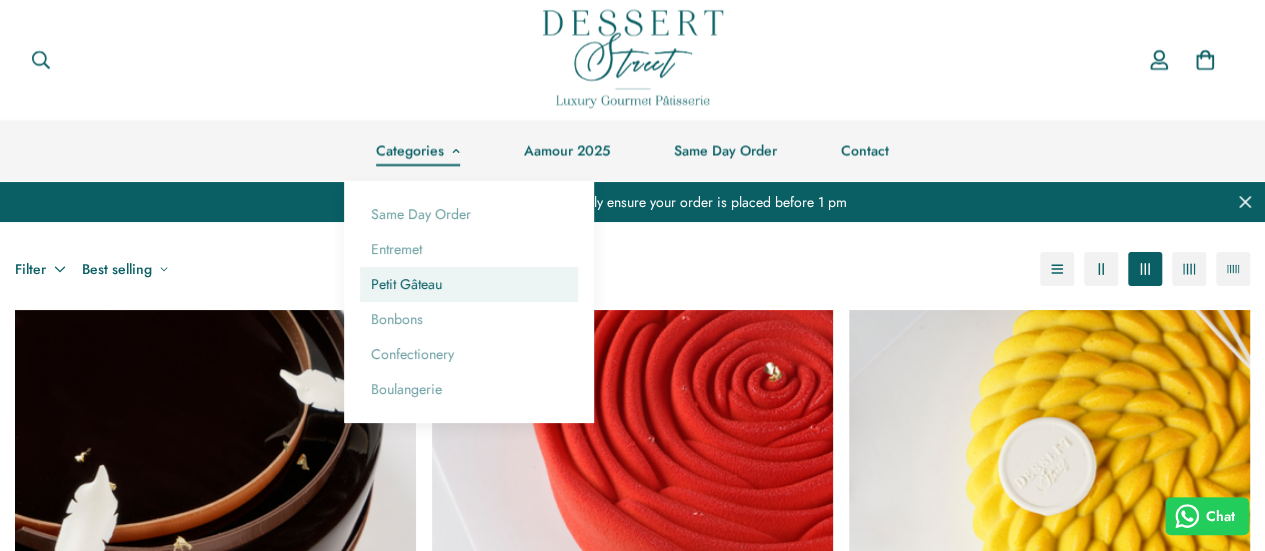 click on "Petit Gâteau" at bounding box center (469, 284) 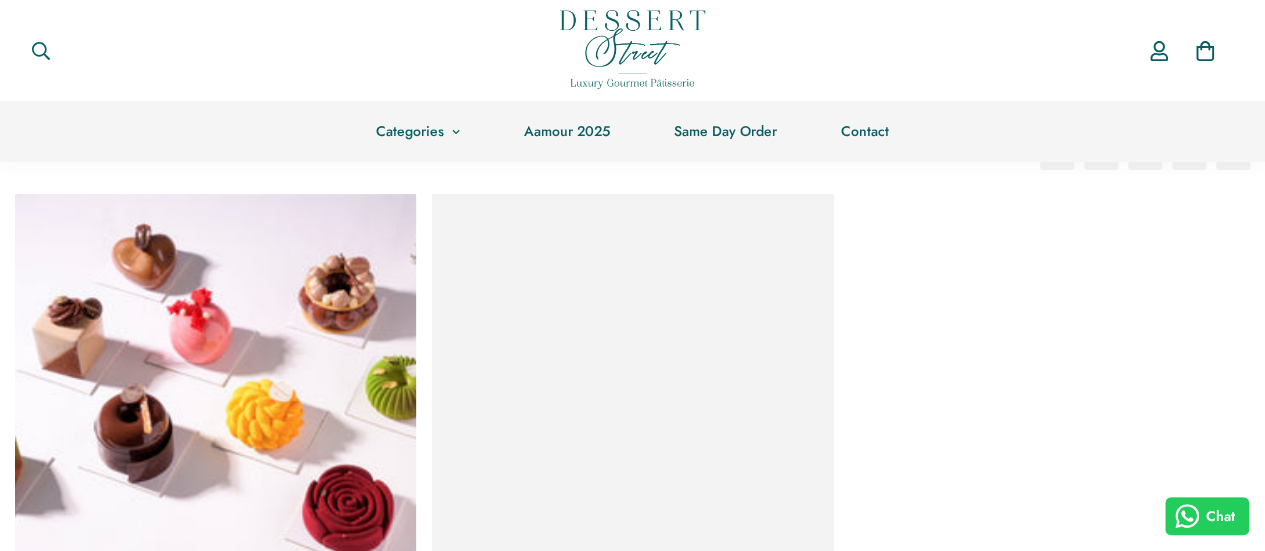 scroll, scrollTop: 200, scrollLeft: 0, axis: vertical 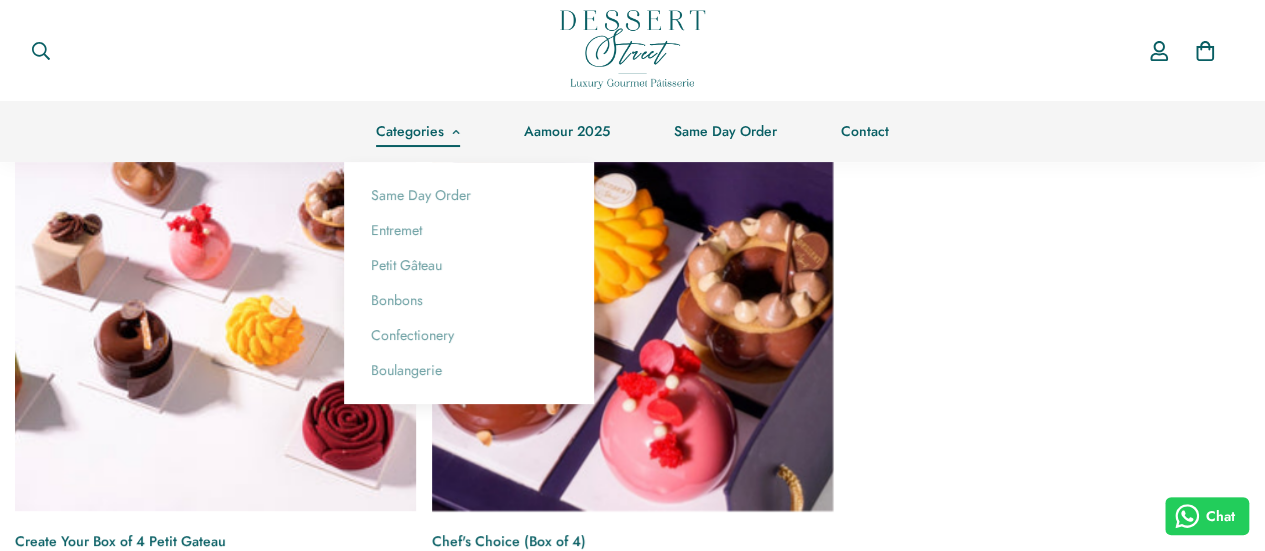 click on "Categories" at bounding box center [418, 131] 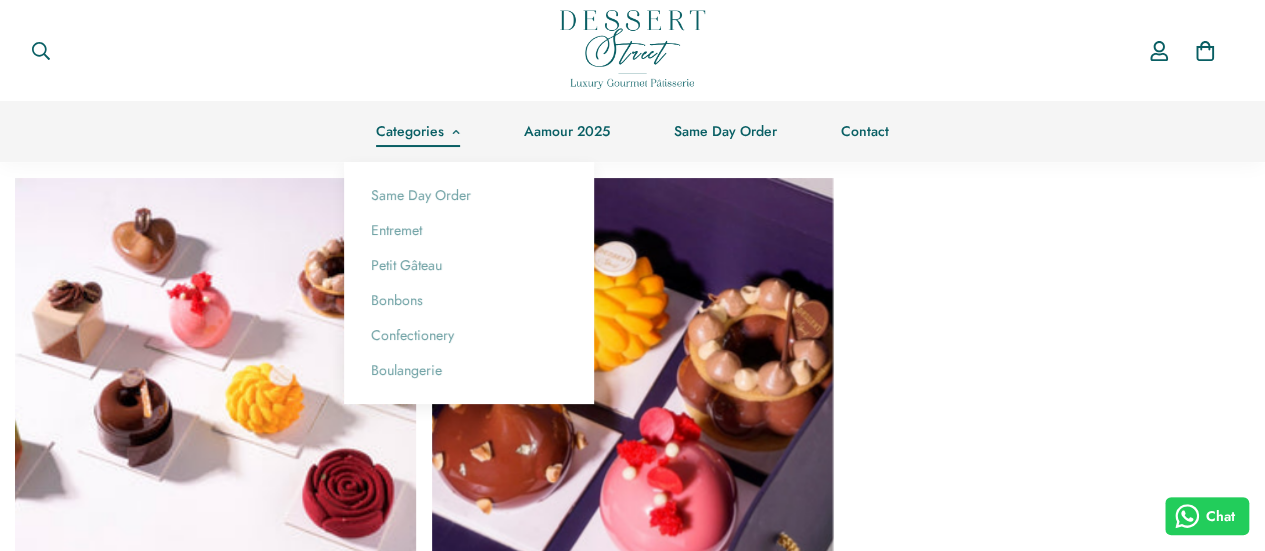 scroll, scrollTop: 0, scrollLeft: 0, axis: both 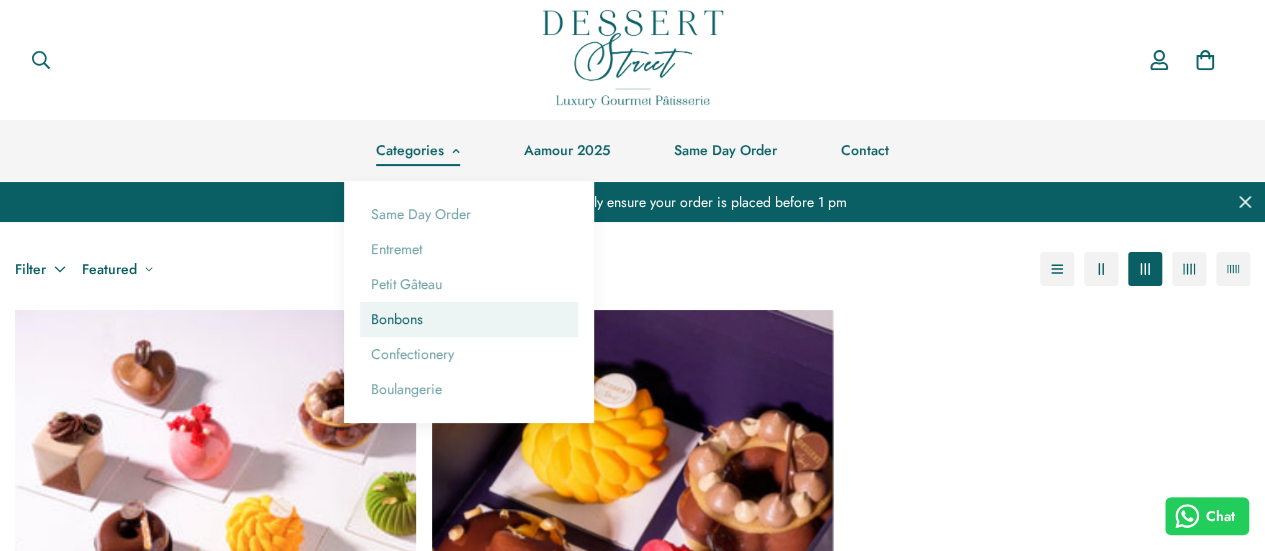 click on "Bonbons" at bounding box center [469, 319] 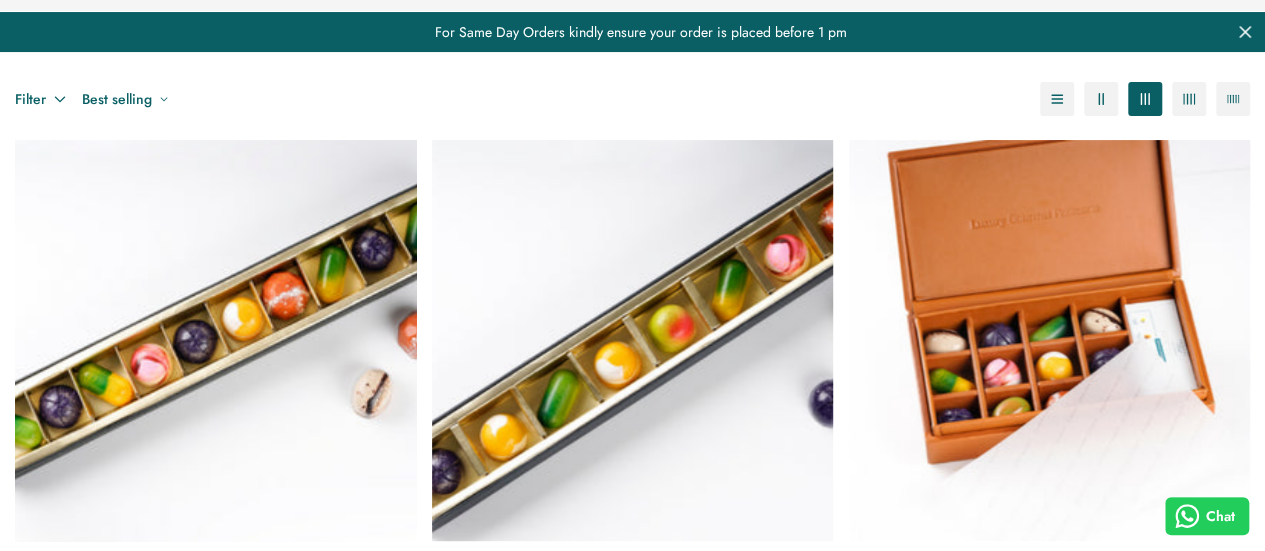 scroll, scrollTop: 0, scrollLeft: 0, axis: both 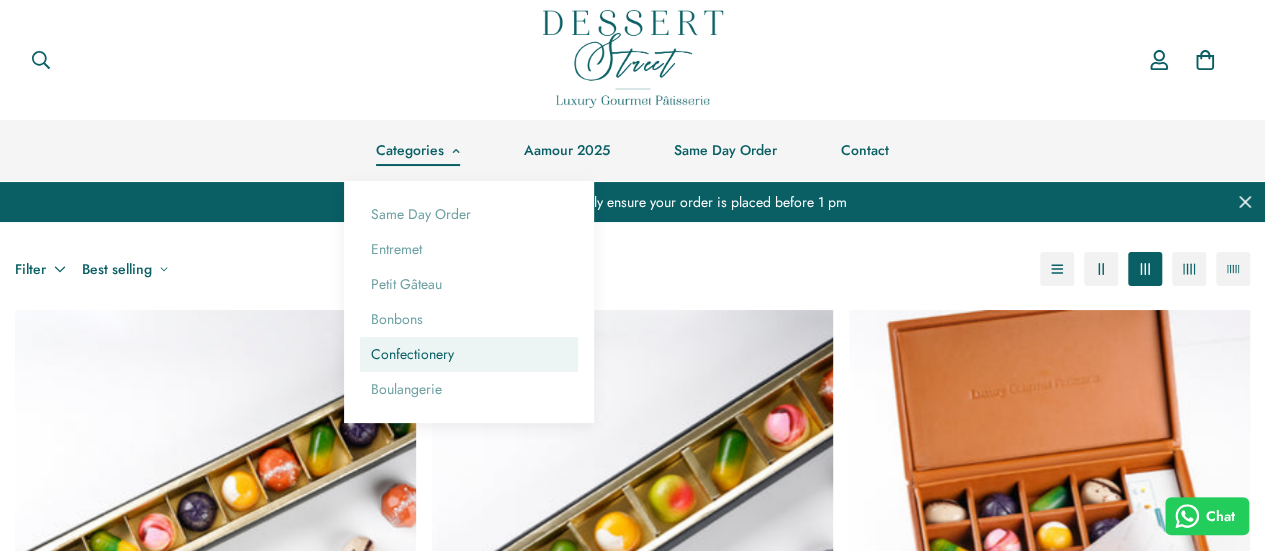click on "Confectionery" at bounding box center [469, 354] 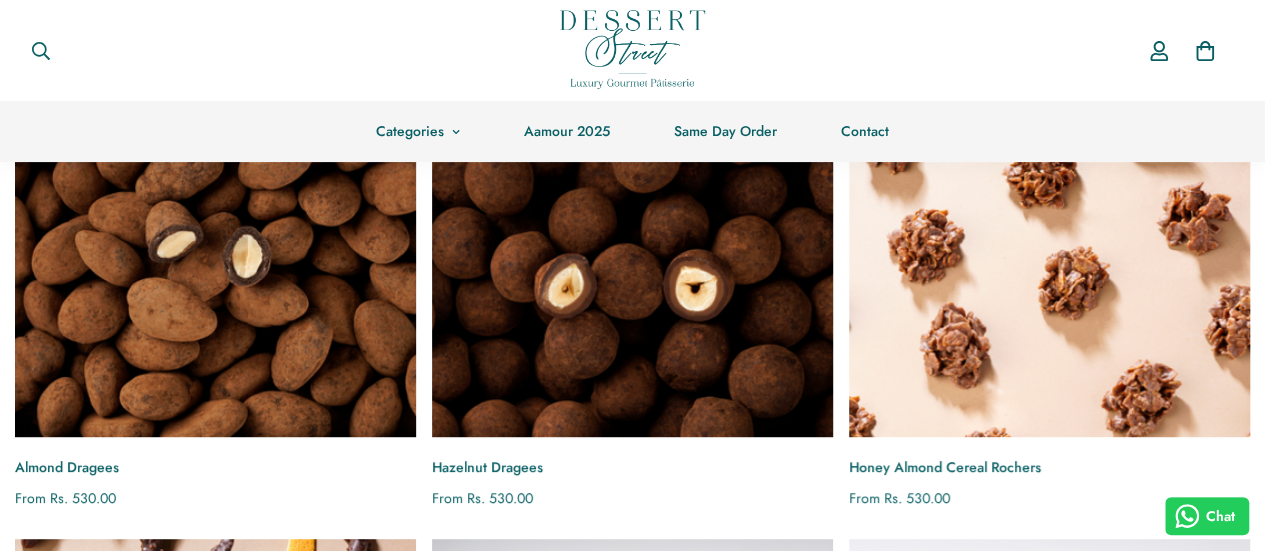 scroll, scrollTop: 0, scrollLeft: 0, axis: both 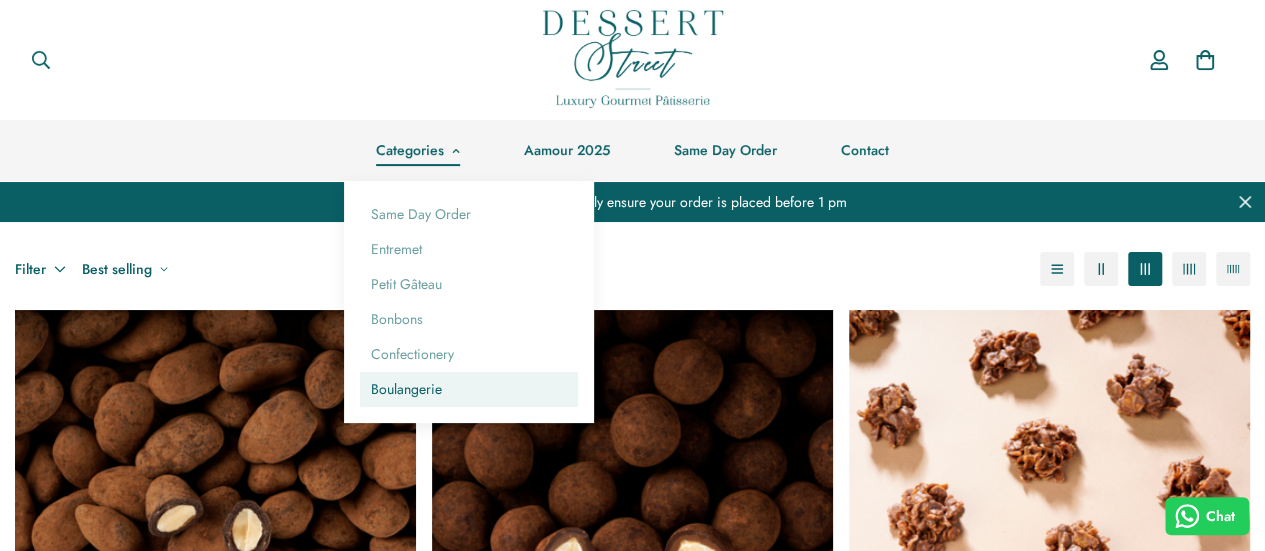 click on "Boulangerie" at bounding box center (469, 389) 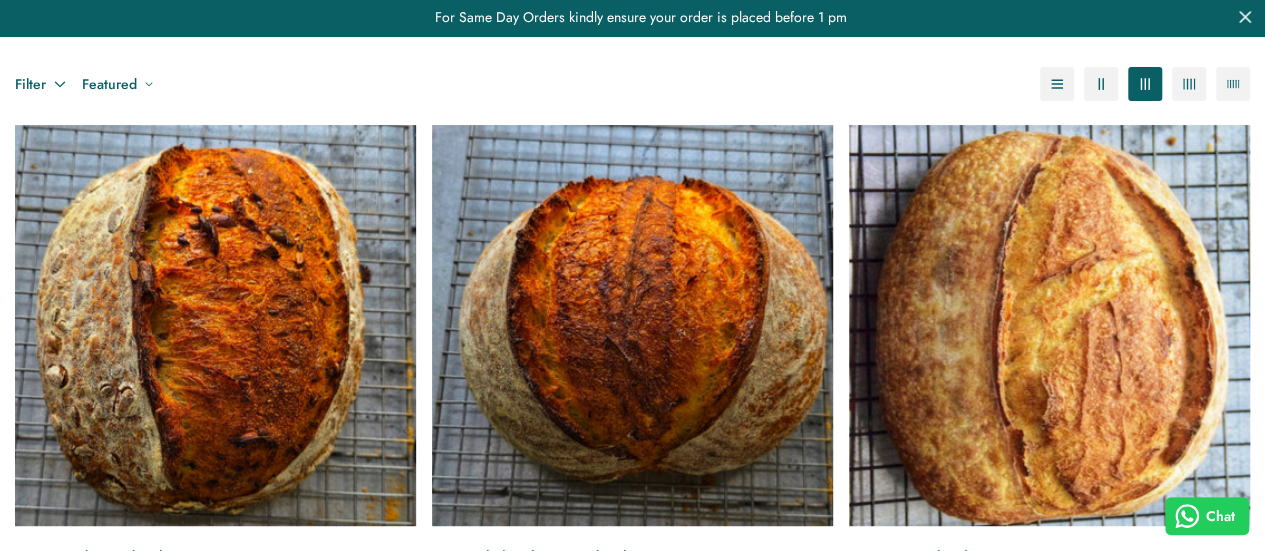 scroll, scrollTop: 0, scrollLeft: 0, axis: both 